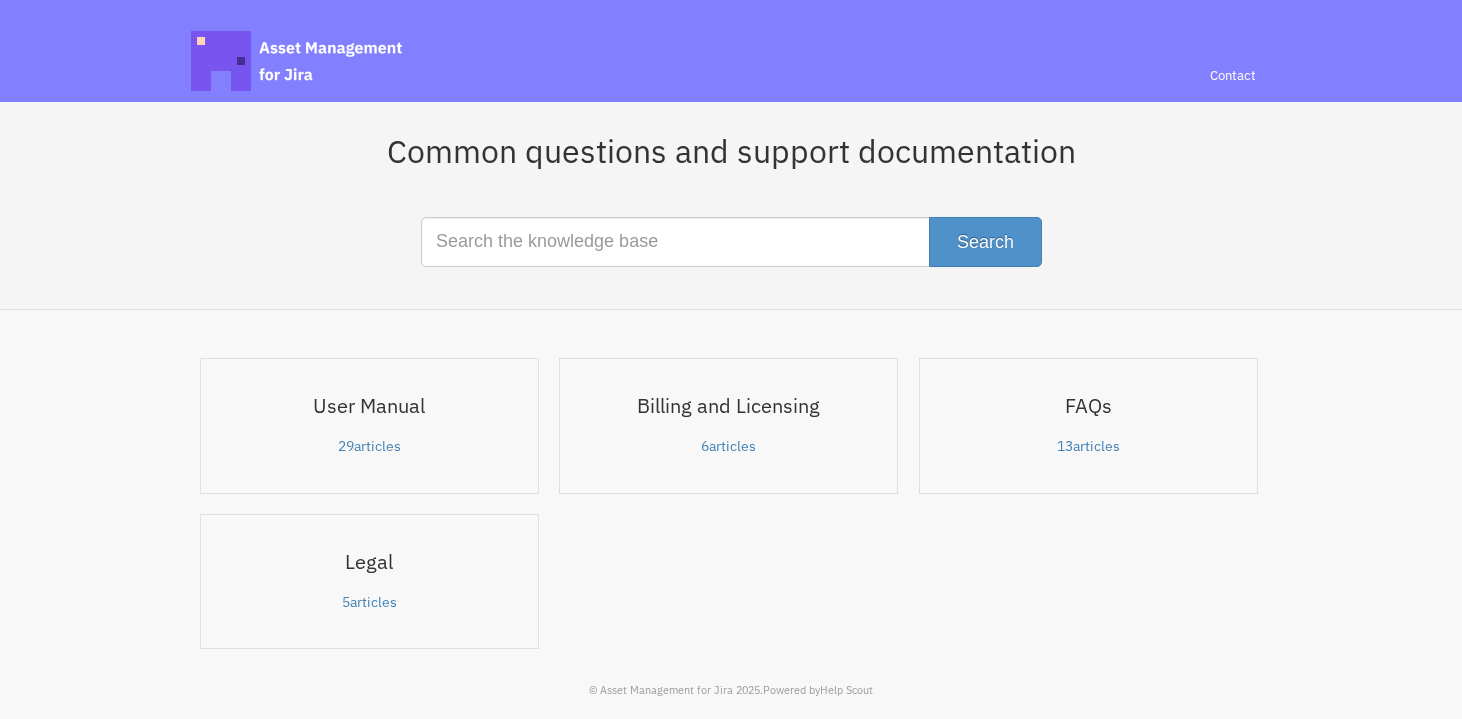 scroll, scrollTop: 0, scrollLeft: 0, axis: both 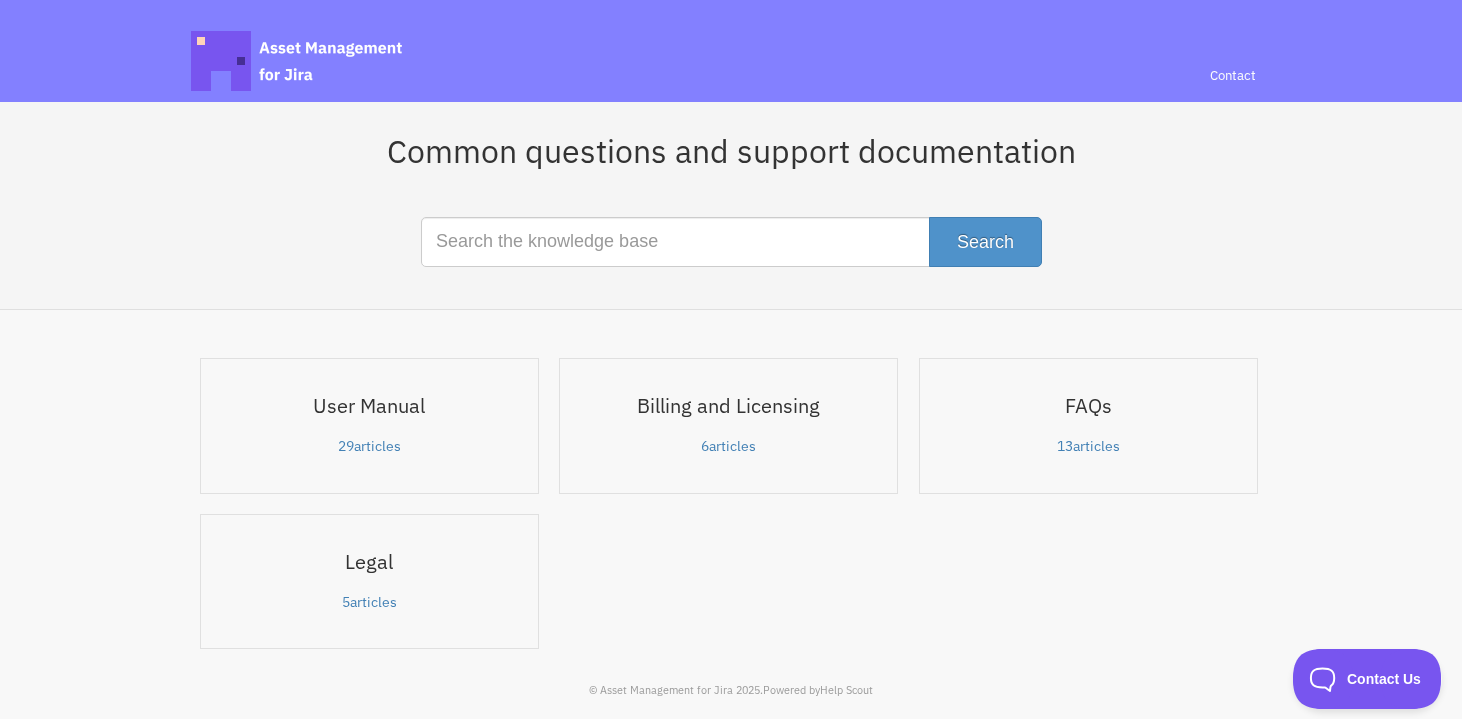 click at bounding box center [731, 242] 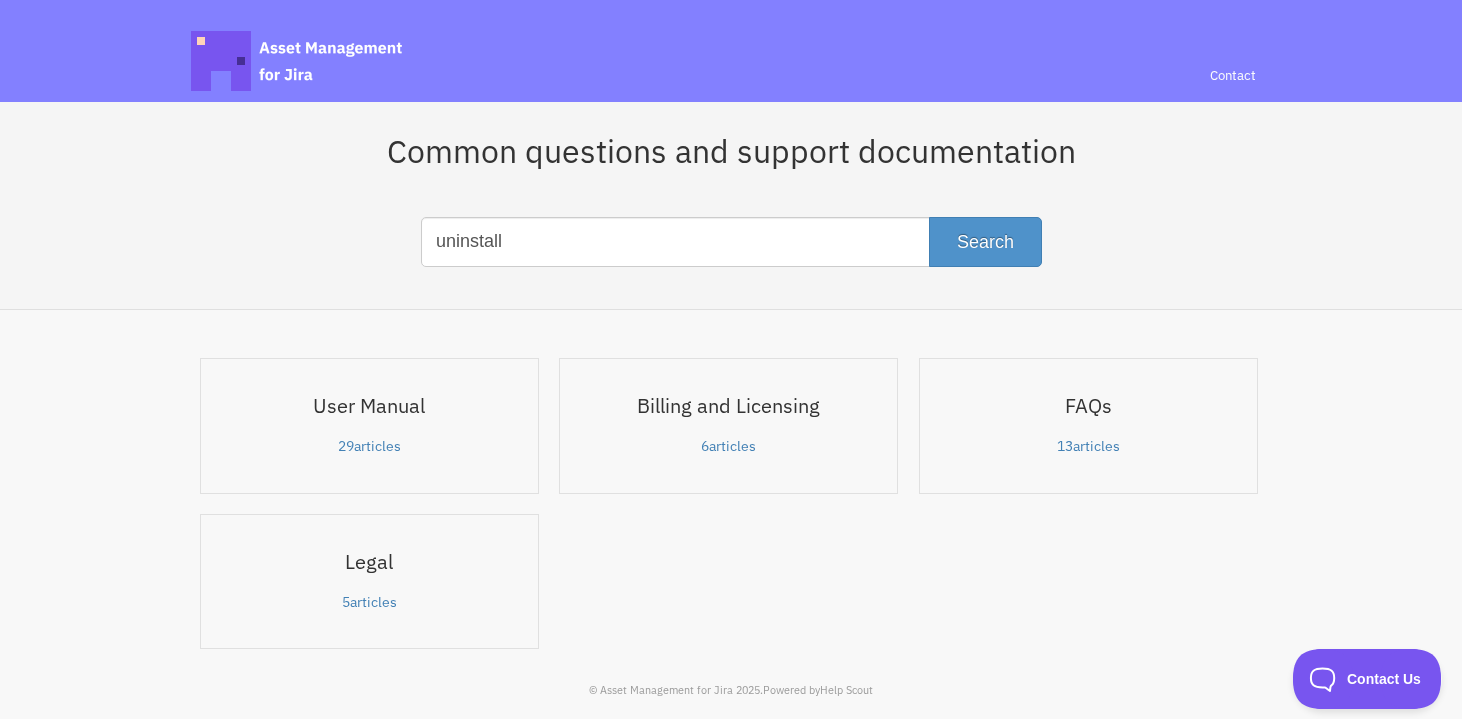 type on "uninstall" 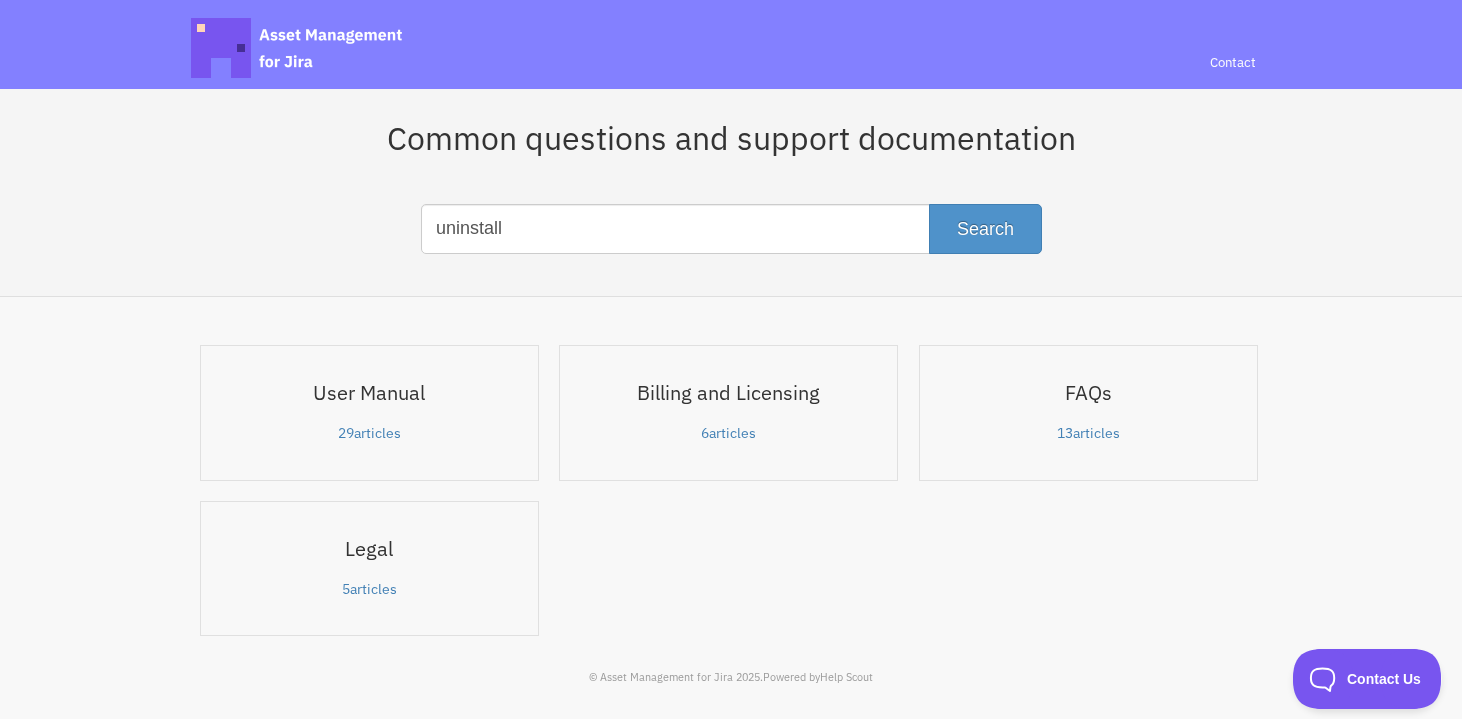 click on "29  articles" at bounding box center [369, 434] 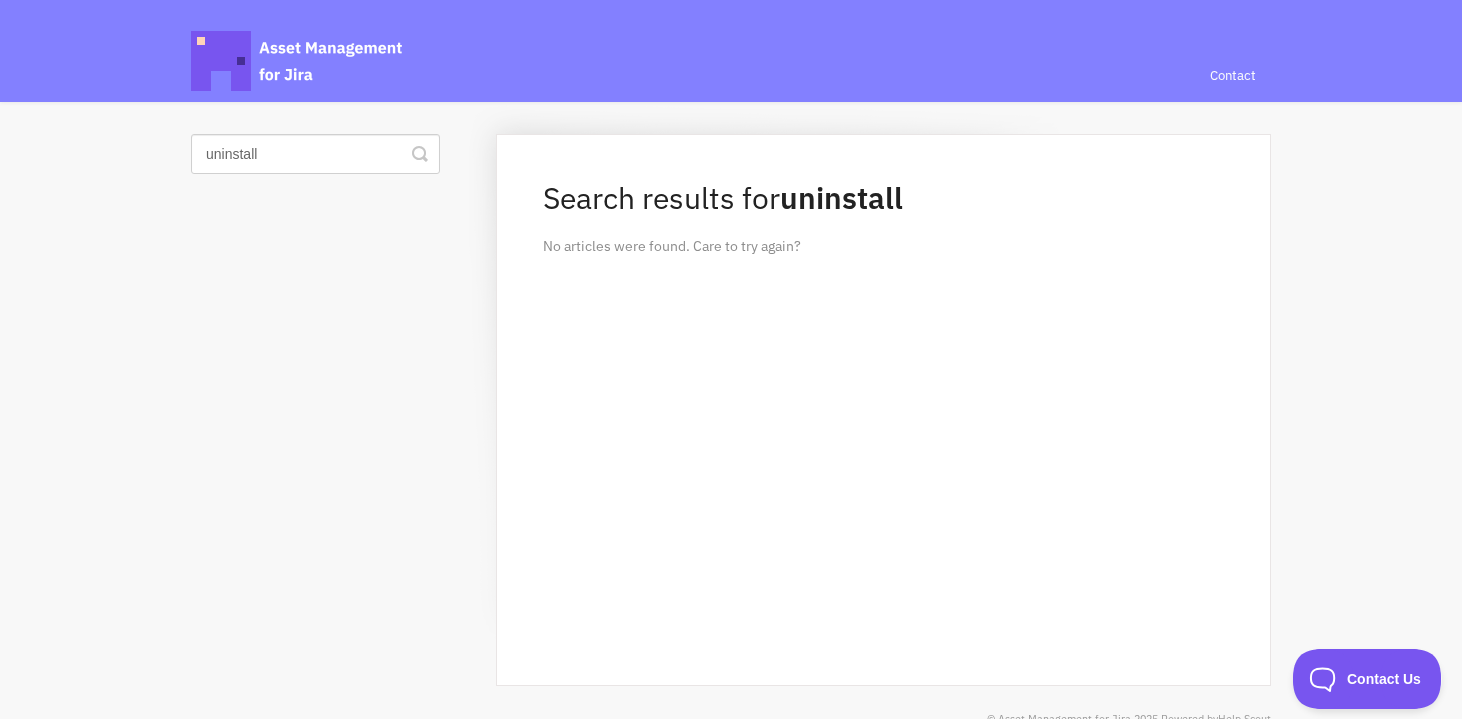 scroll, scrollTop: 0, scrollLeft: 0, axis: both 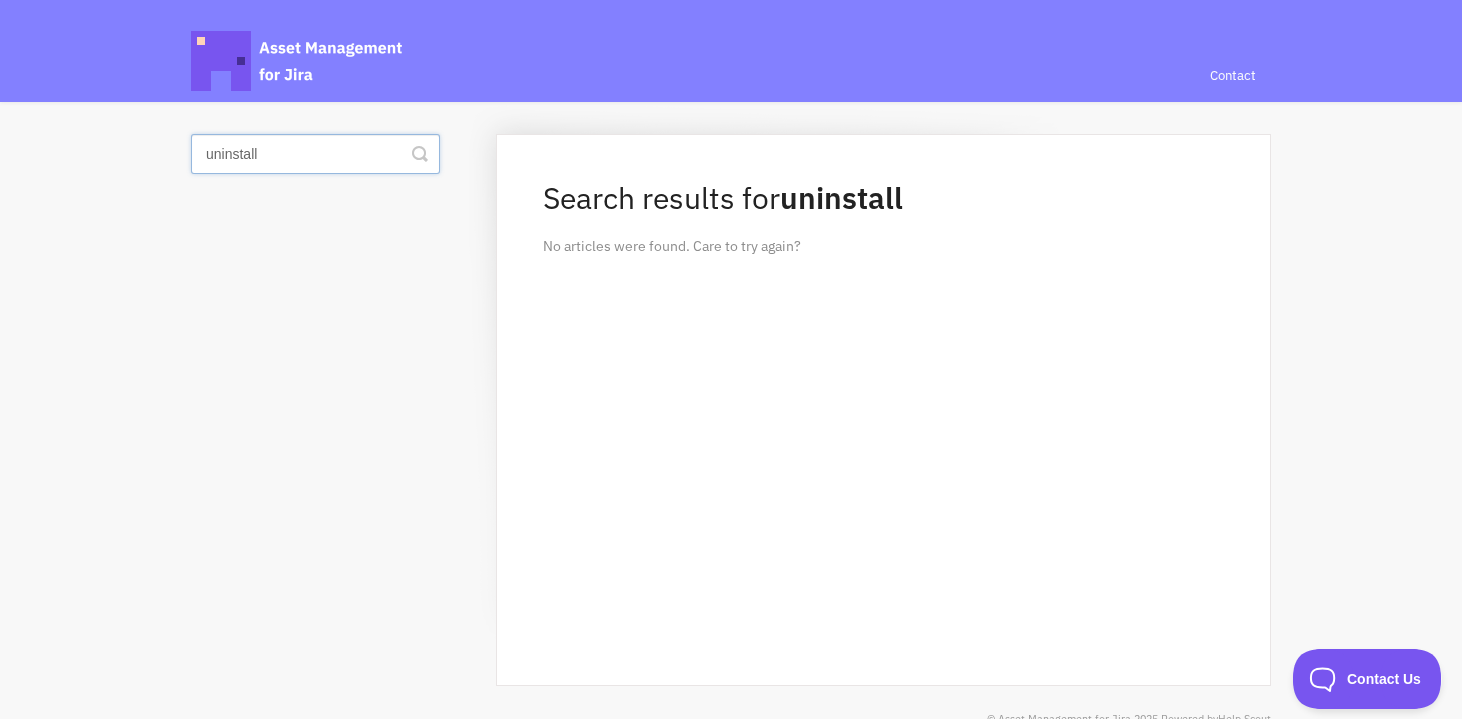 click on "uninstall" at bounding box center [315, 154] 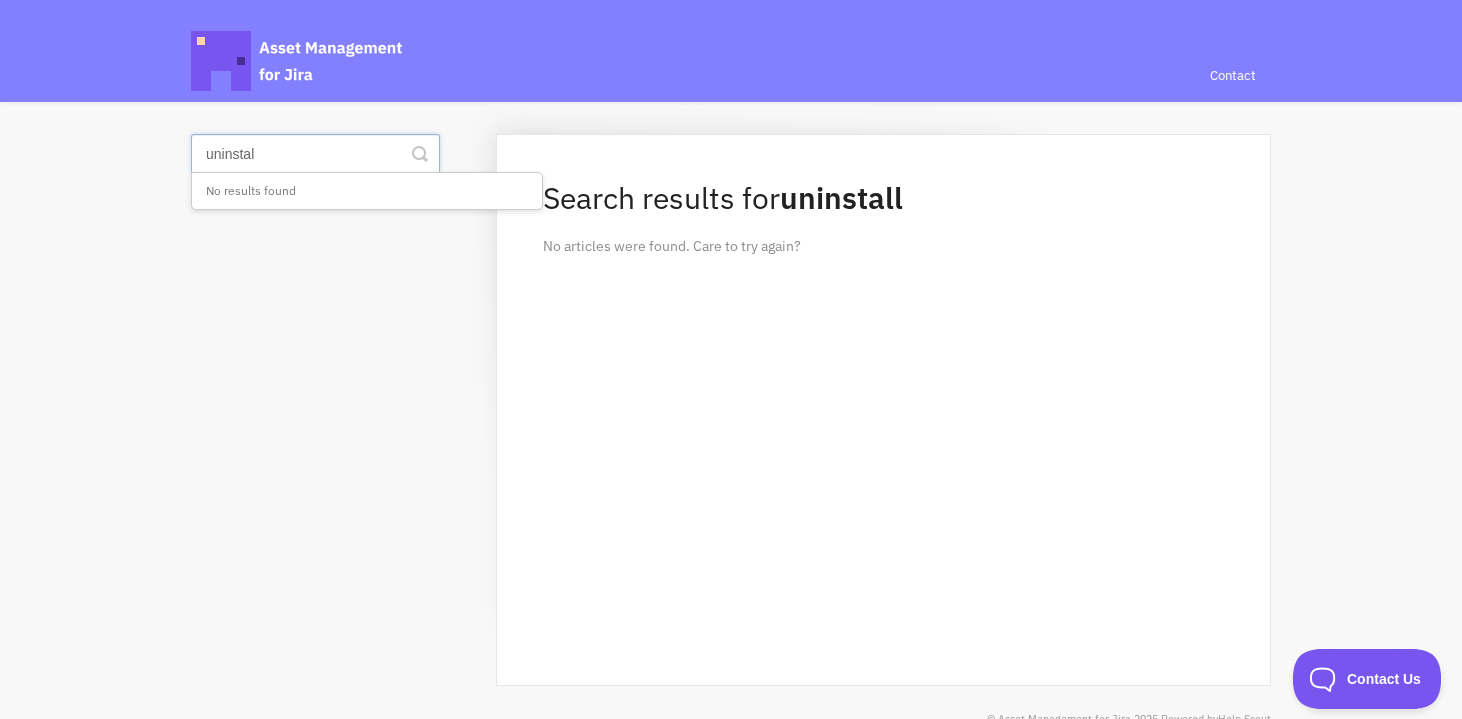 type on "uninstal" 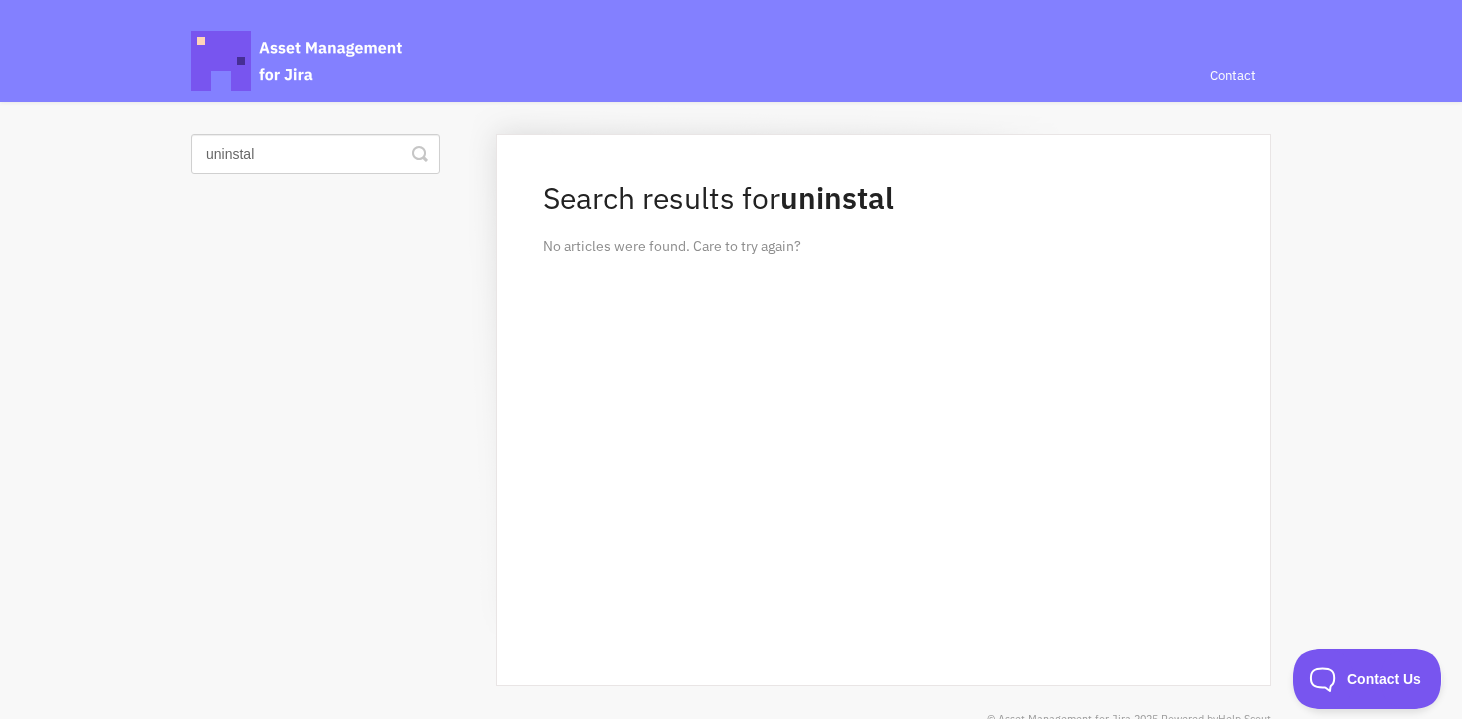 scroll, scrollTop: 0, scrollLeft: 0, axis: both 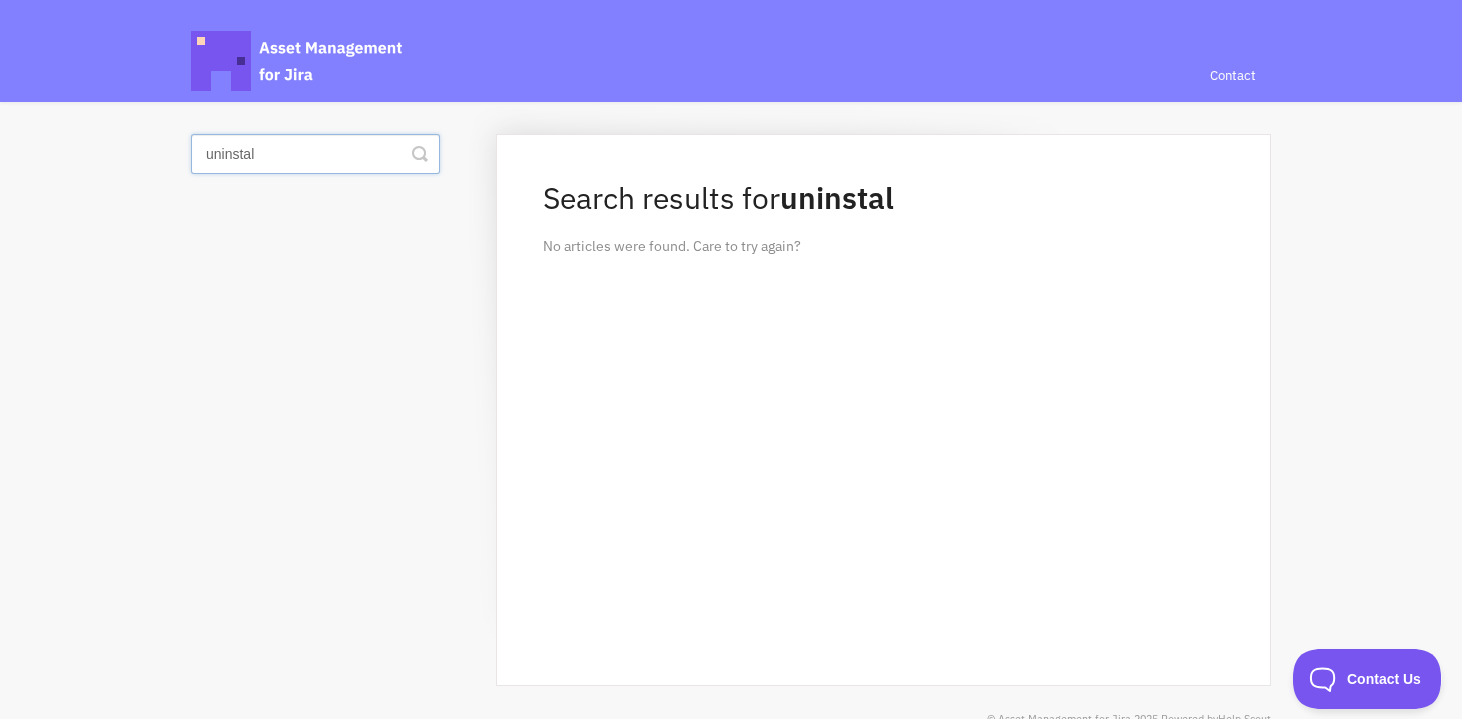 click on "uninstal" at bounding box center [315, 154] 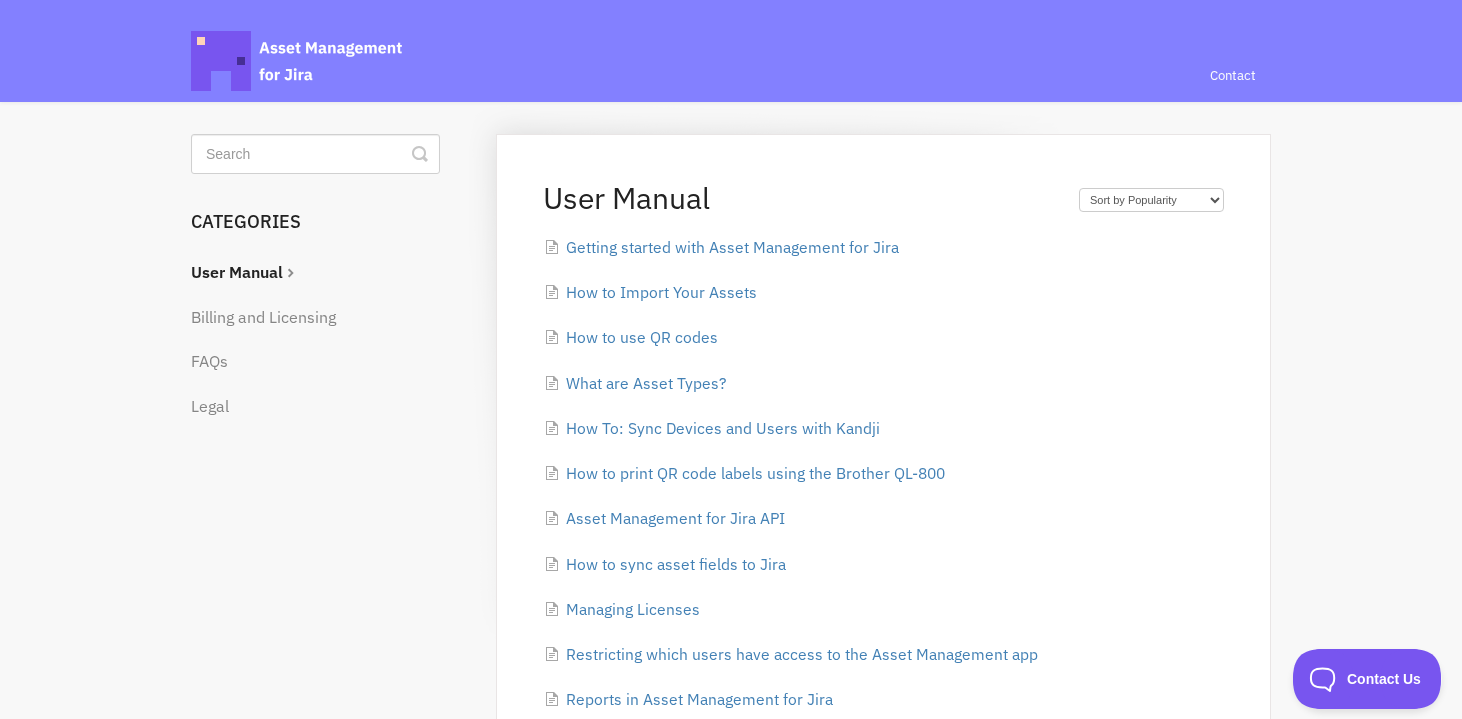 scroll, scrollTop: 0, scrollLeft: 0, axis: both 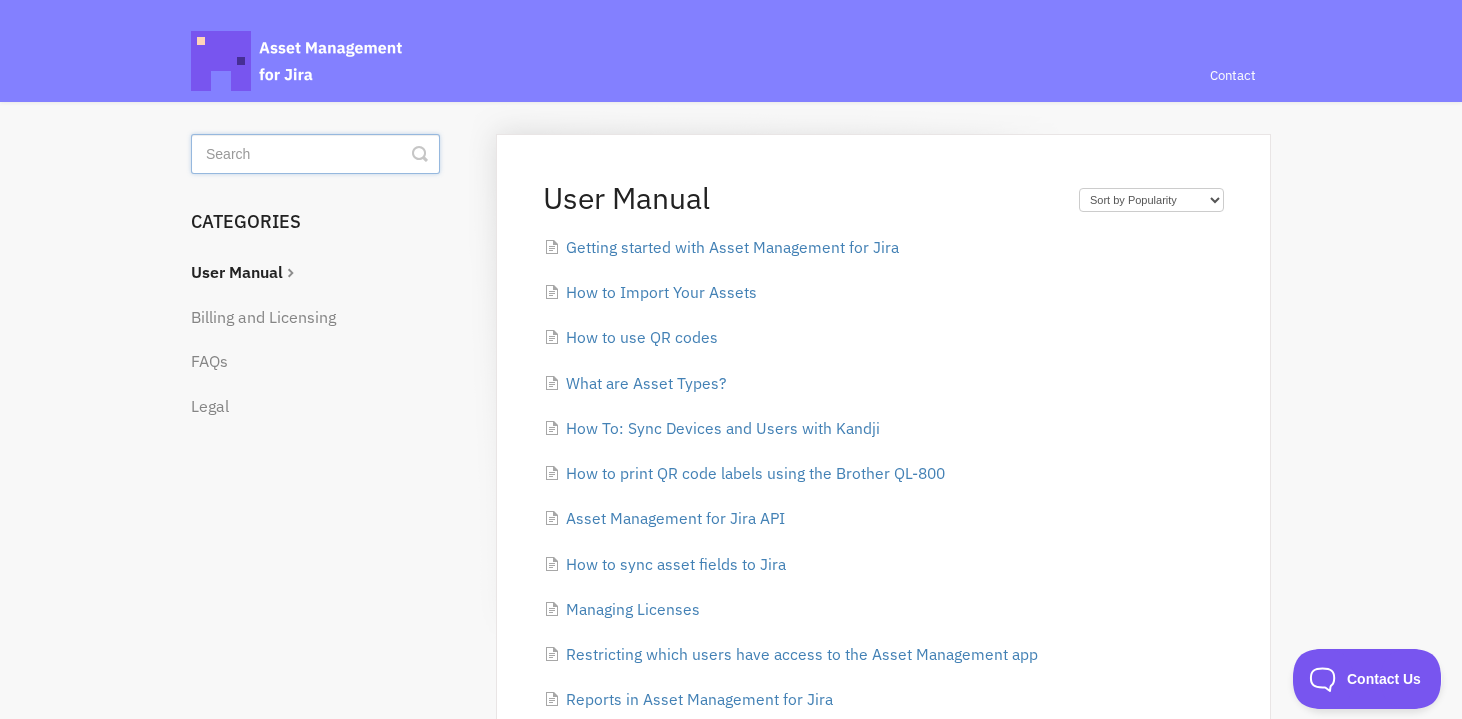 click at bounding box center (315, 154) 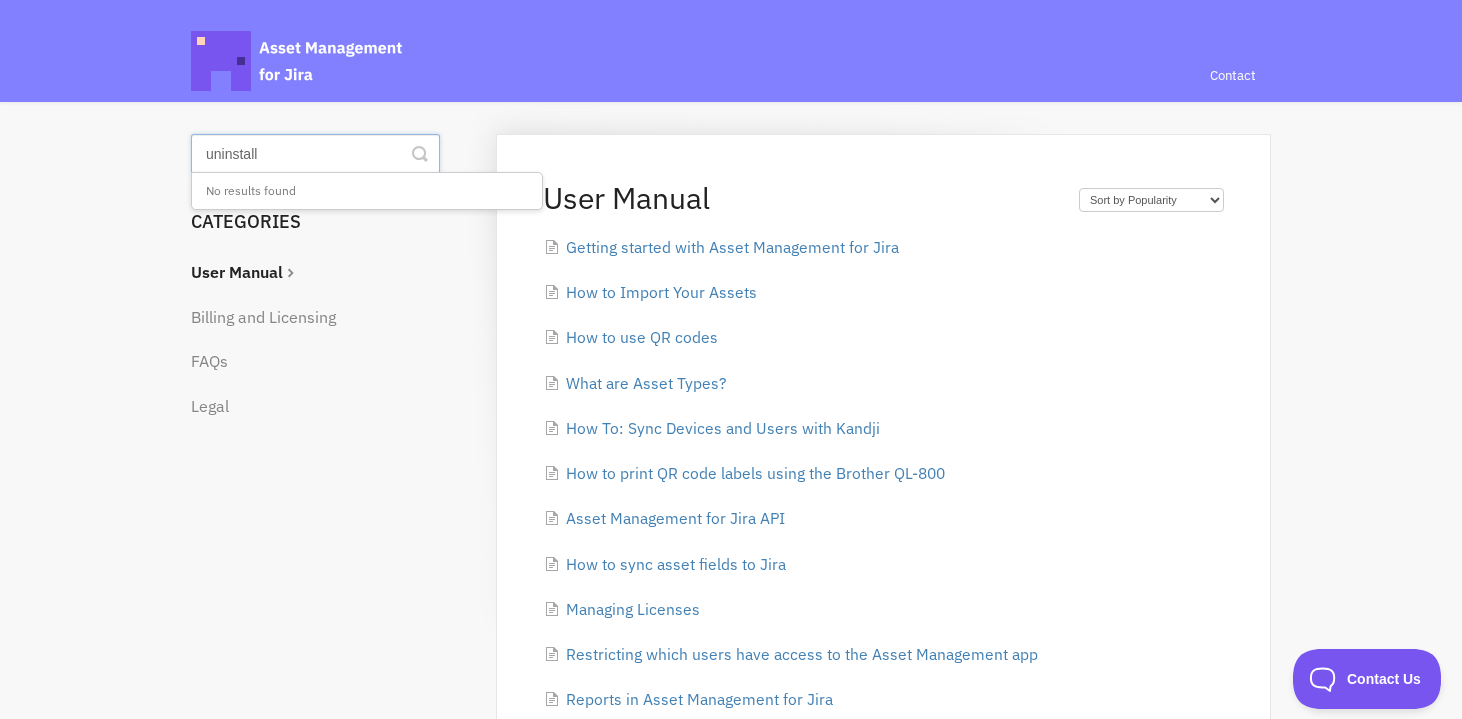 type on "uninstall" 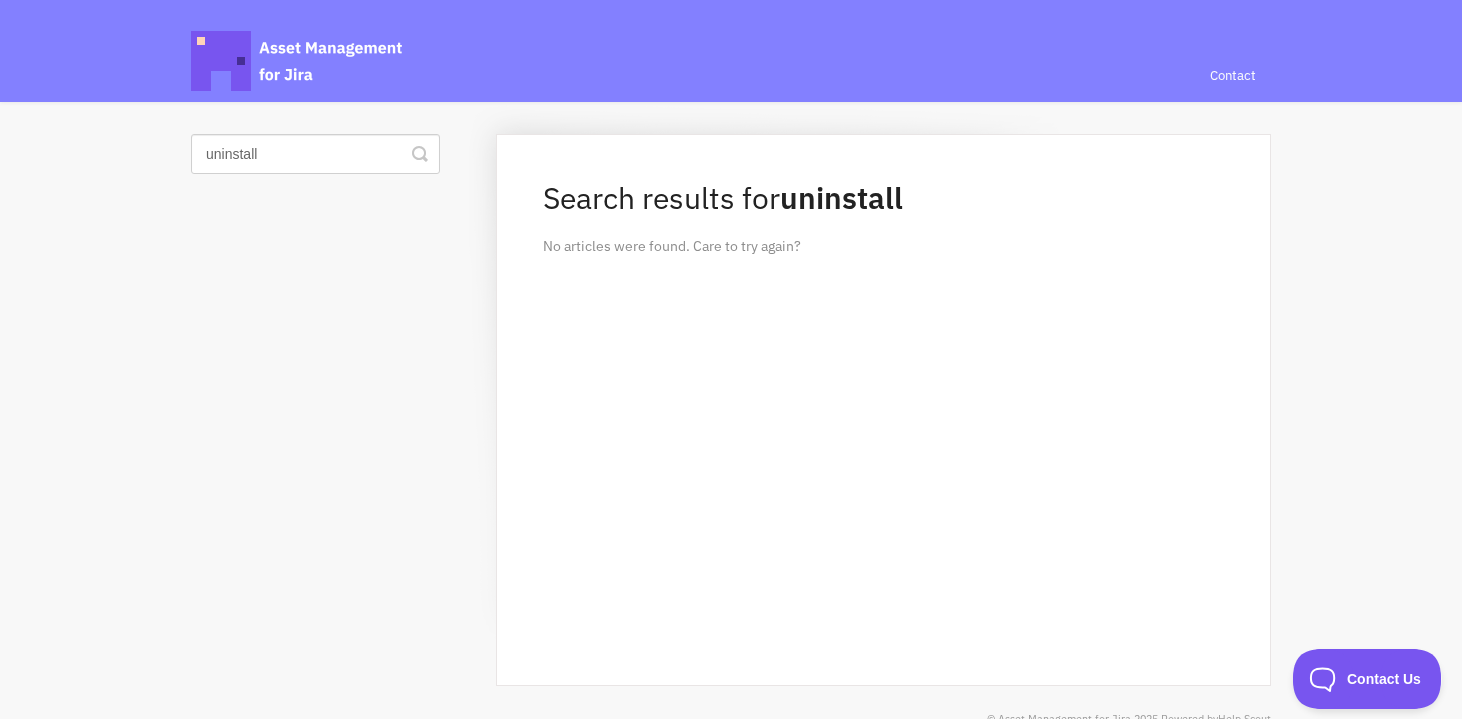scroll, scrollTop: 0, scrollLeft: 0, axis: both 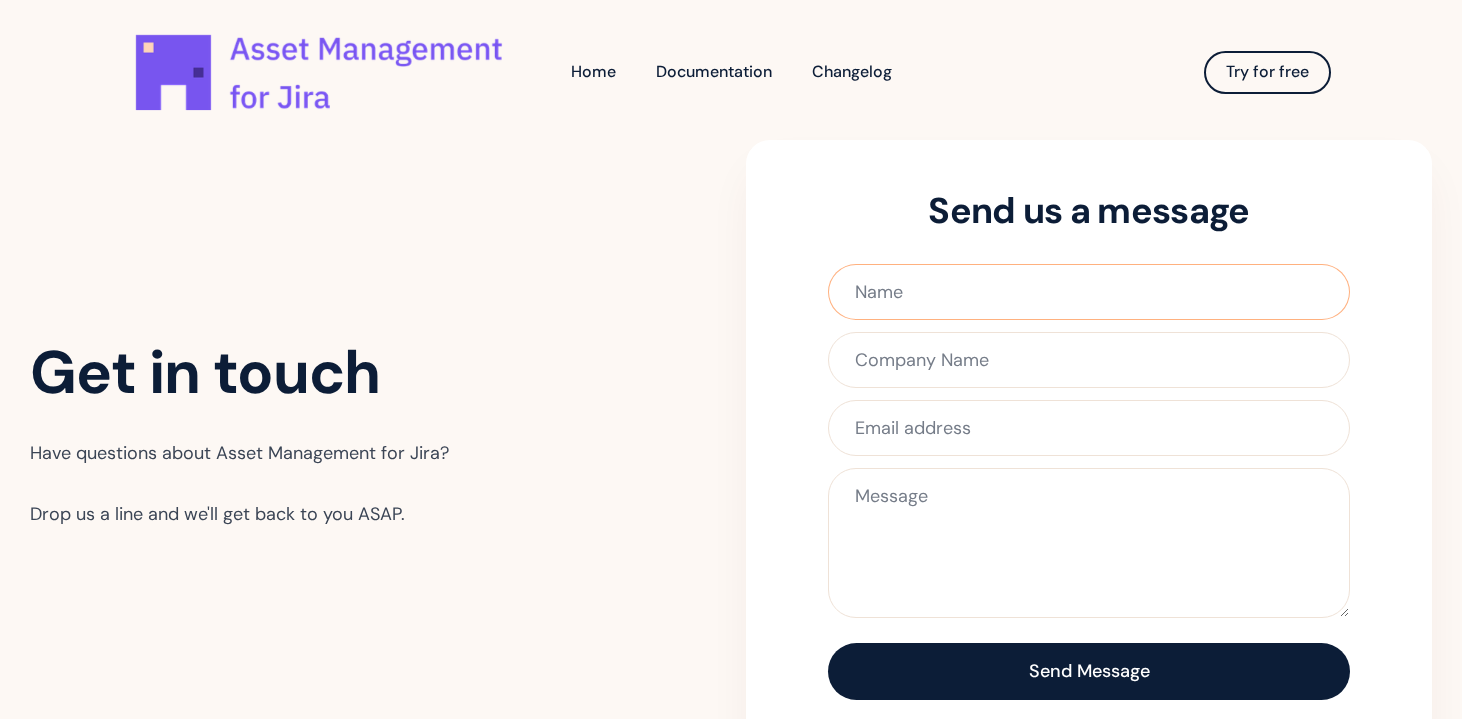 click at bounding box center (1088, 292) 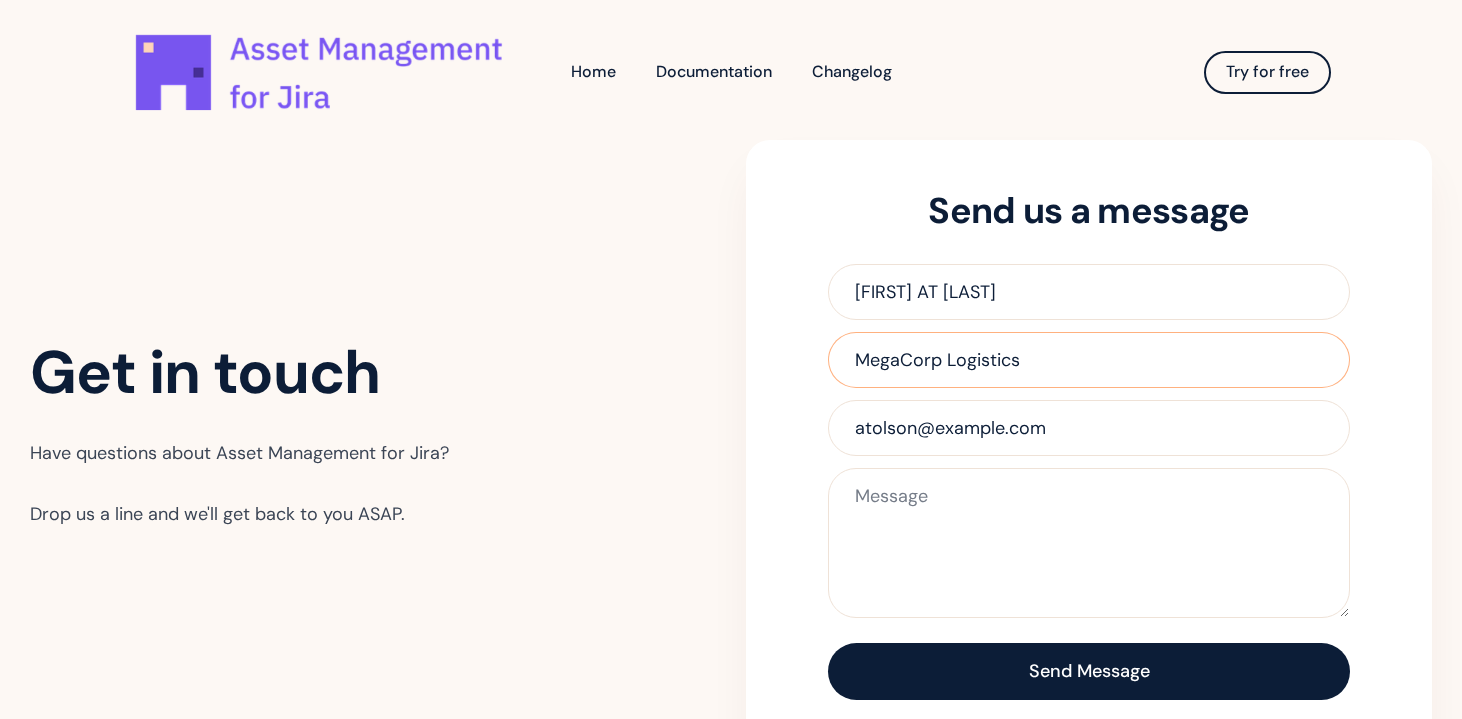 drag, startPoint x: 1065, startPoint y: 359, endPoint x: 520, endPoint y: 339, distance: 545.3668 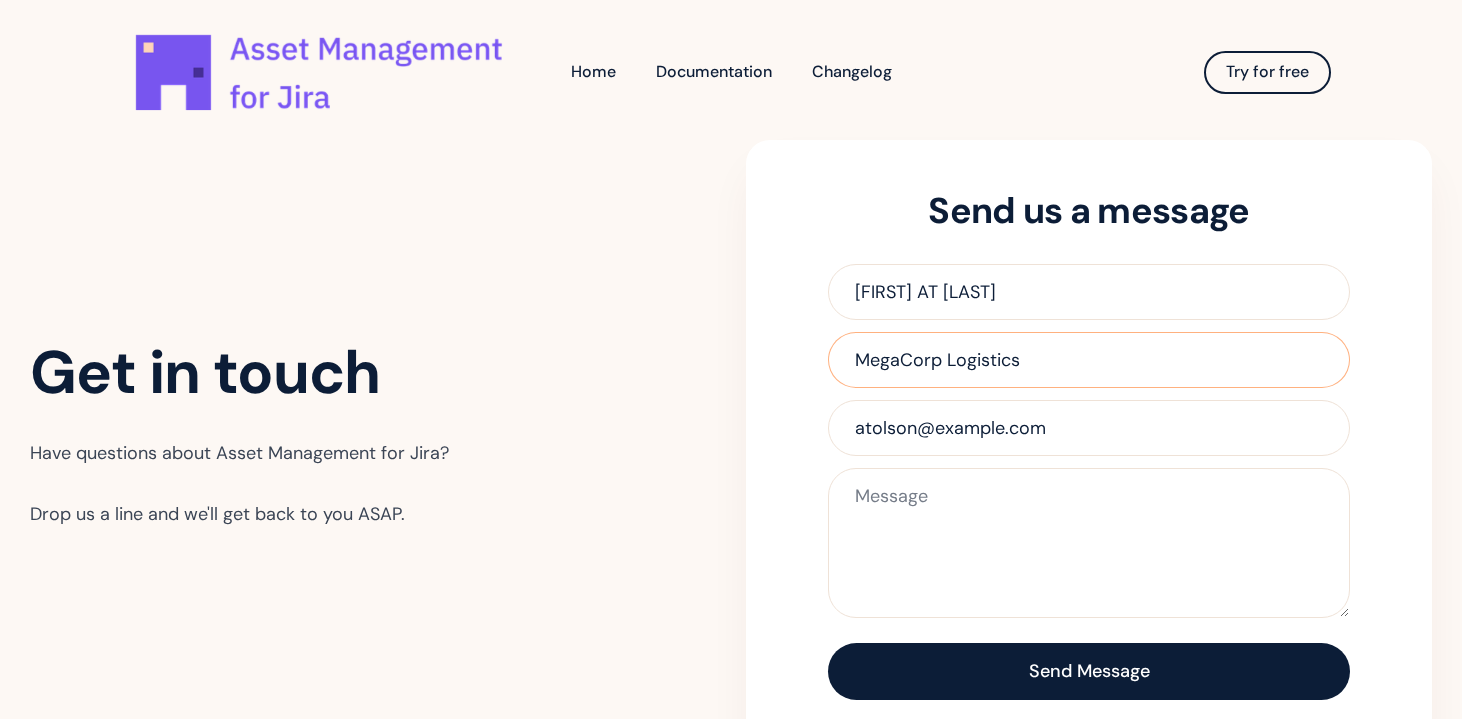 click on "Get in touch Have questions about Asset Management for Jira?  Drop us a line and we'll get back to you ASAP. Send us a message Alex AT Tolson MegaCorp Logistics atolson@megacorplogistics.com Send Message Thank you! Your submission has been received! Oops! Something went wrong while submitting the form." at bounding box center (731, 450) 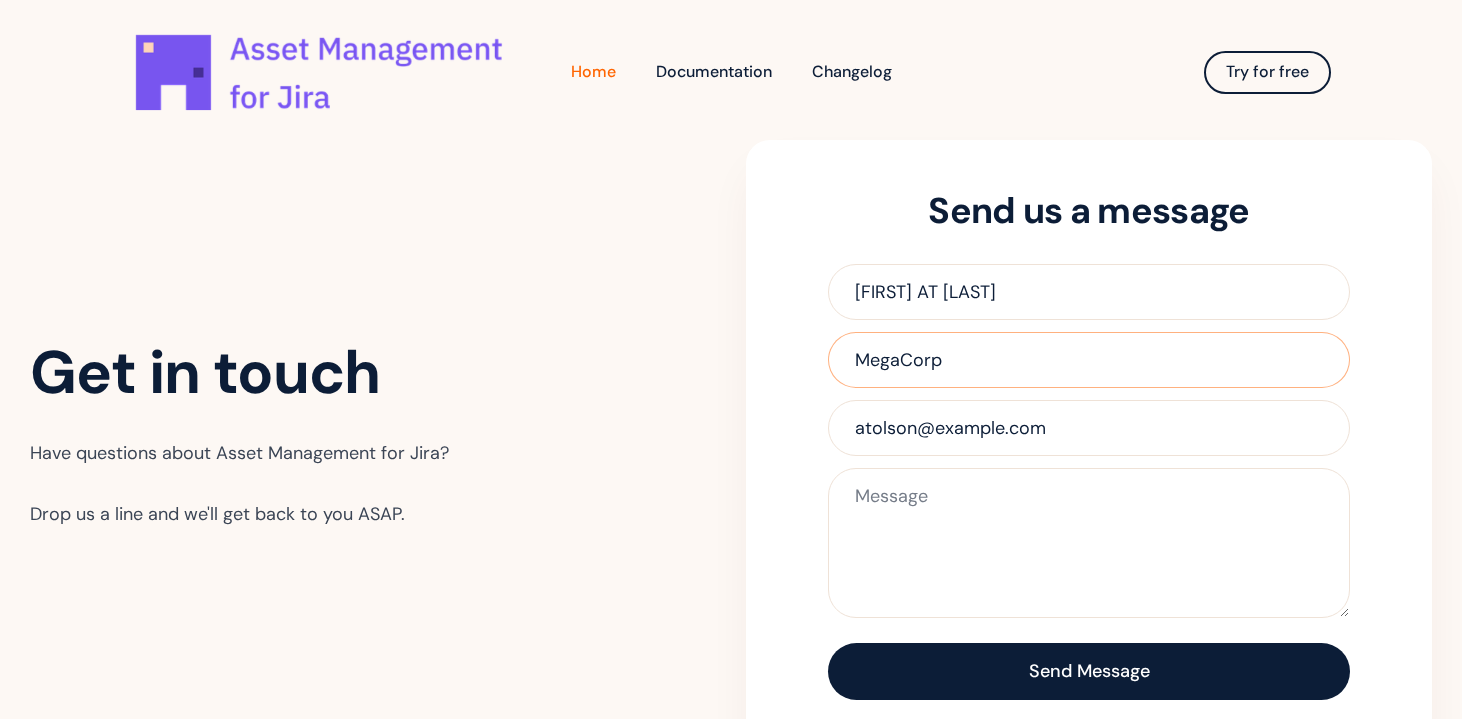 type on "MegaCorp" 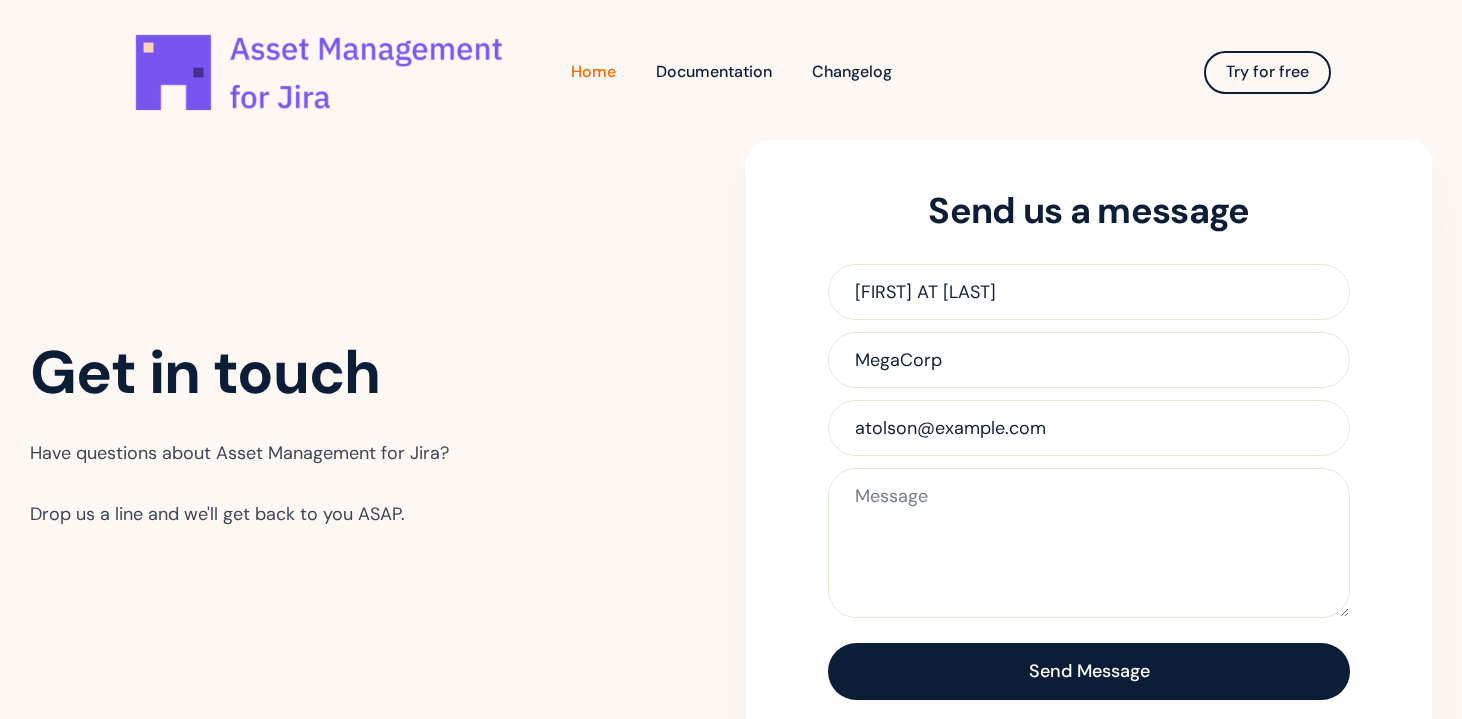 click on "Home" at bounding box center (593, 72) 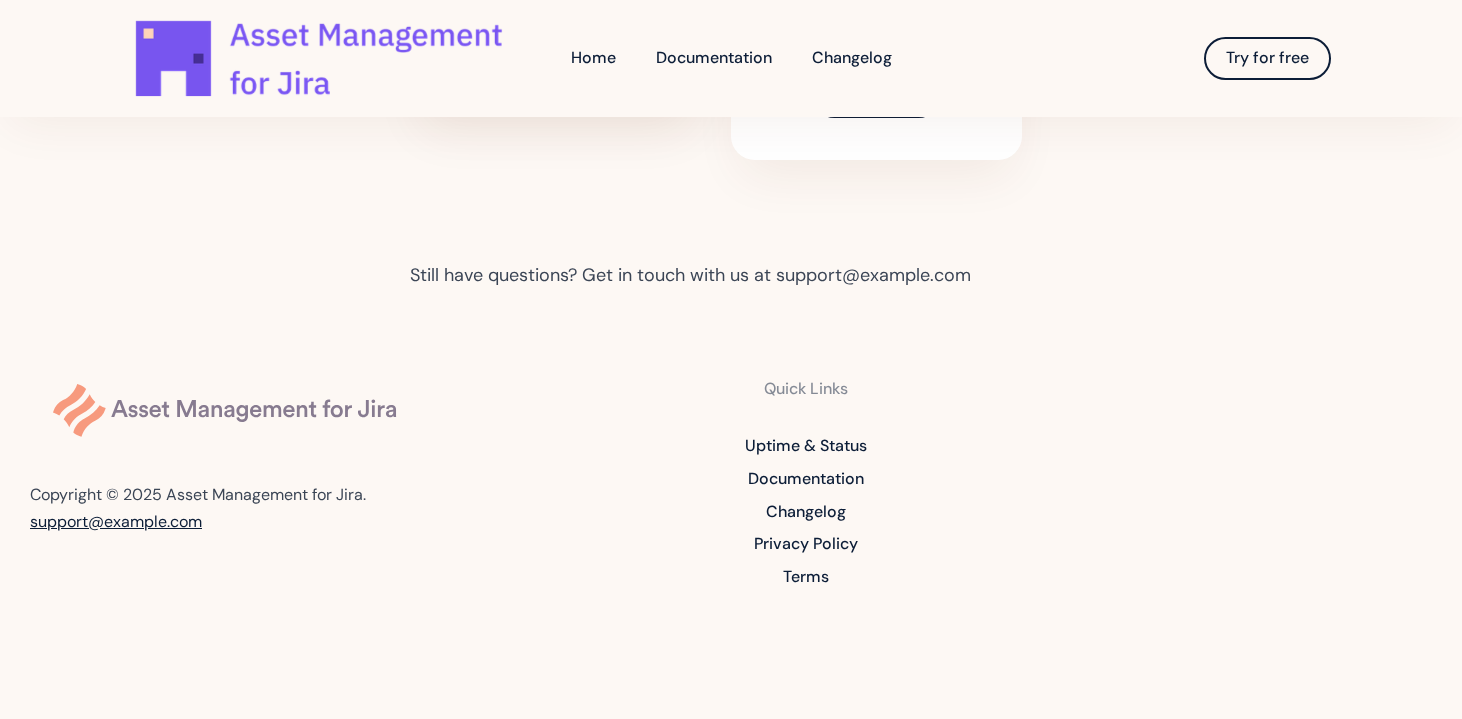 scroll, scrollTop: 4518, scrollLeft: 0, axis: vertical 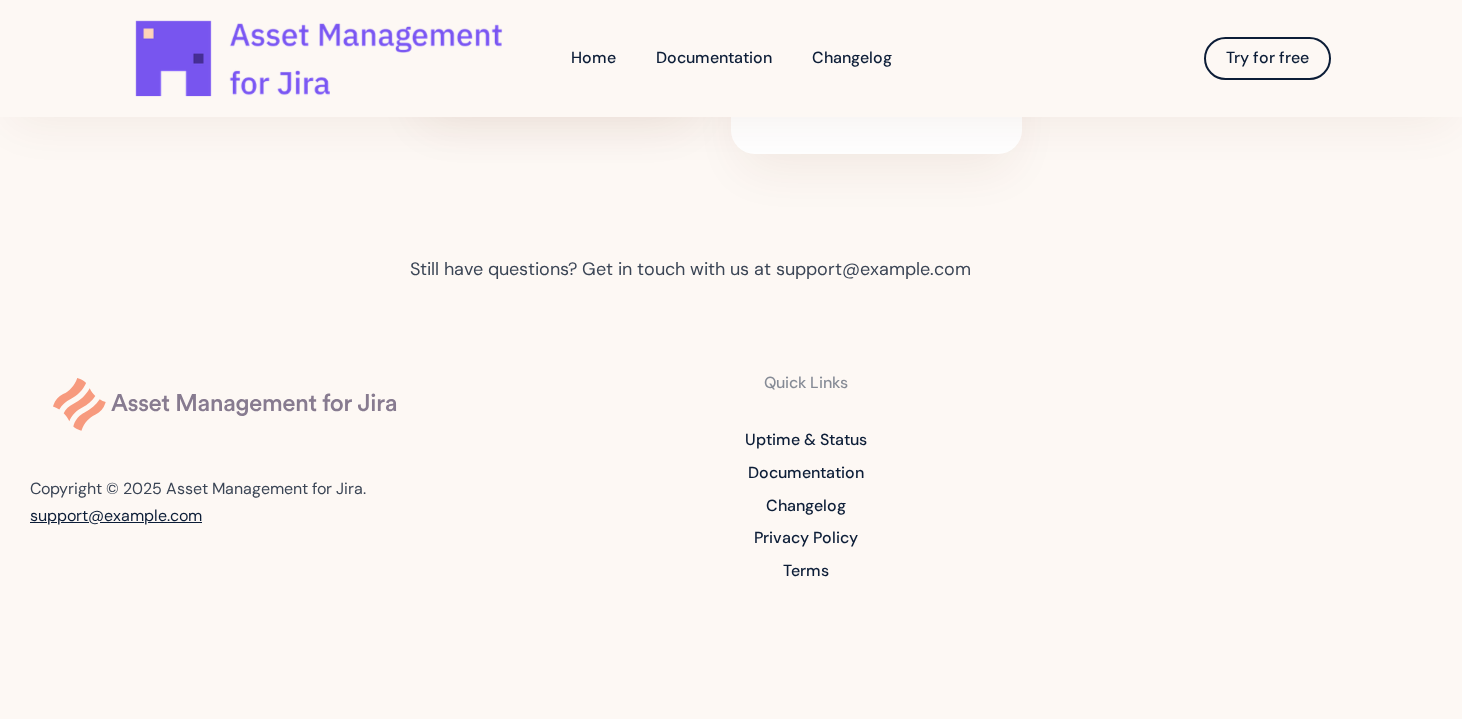 drag, startPoint x: 722, startPoint y: 243, endPoint x: 1056, endPoint y: 248, distance: 334.0374 